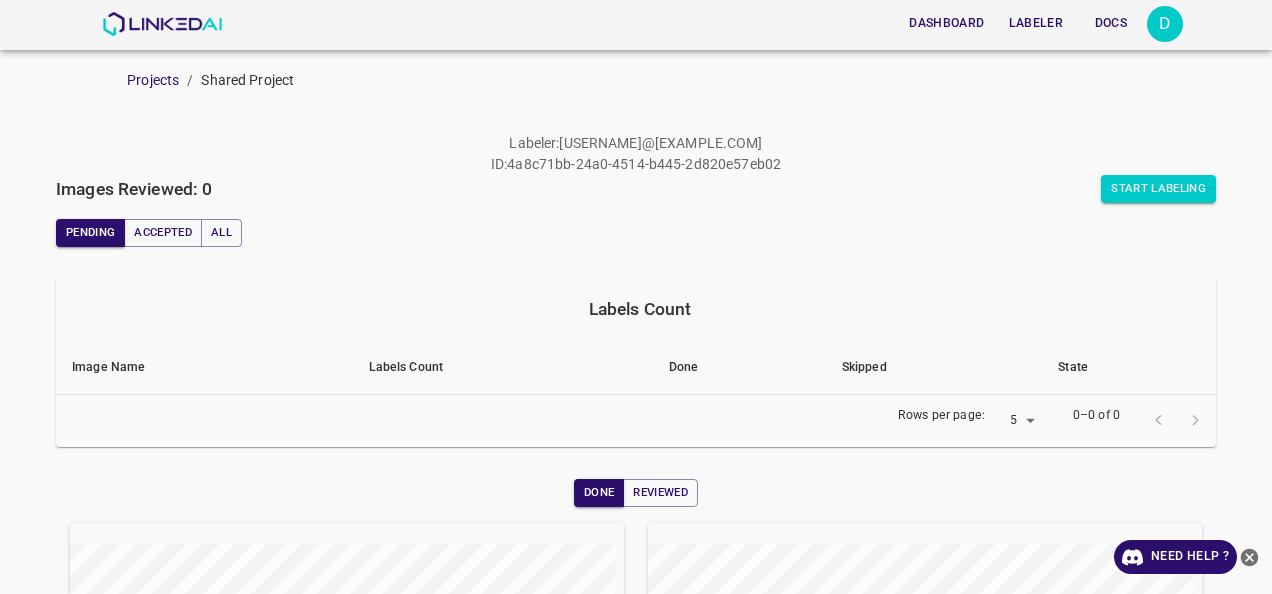 scroll, scrollTop: 0, scrollLeft: 0, axis: both 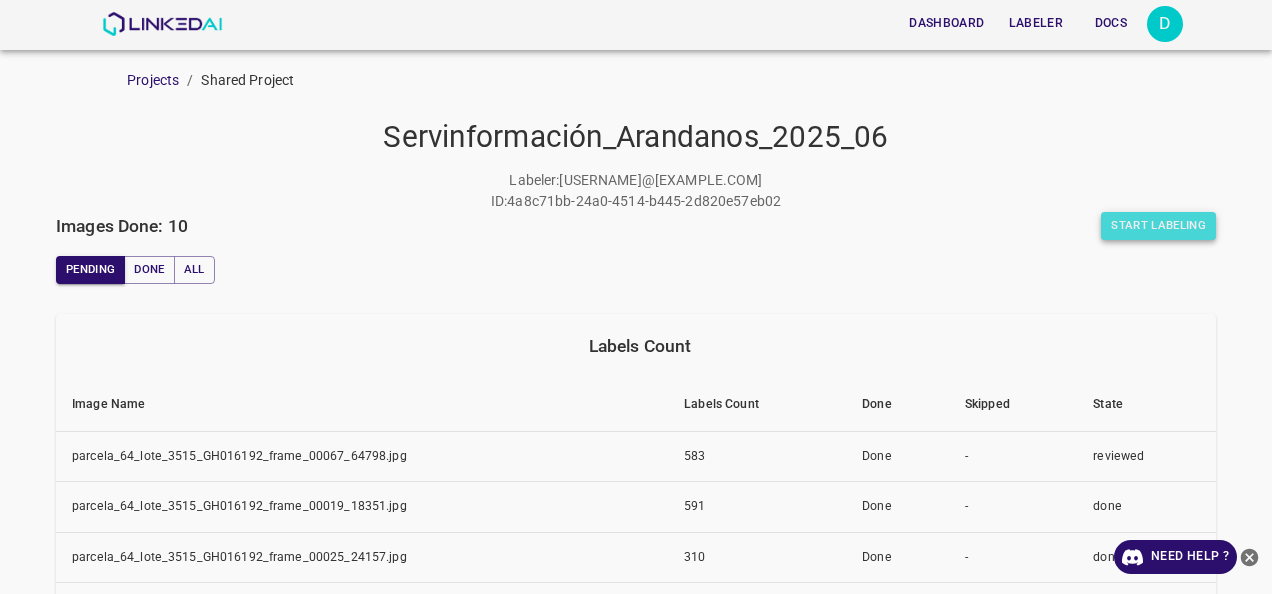 click on "Start Labeling" at bounding box center (1158, 226) 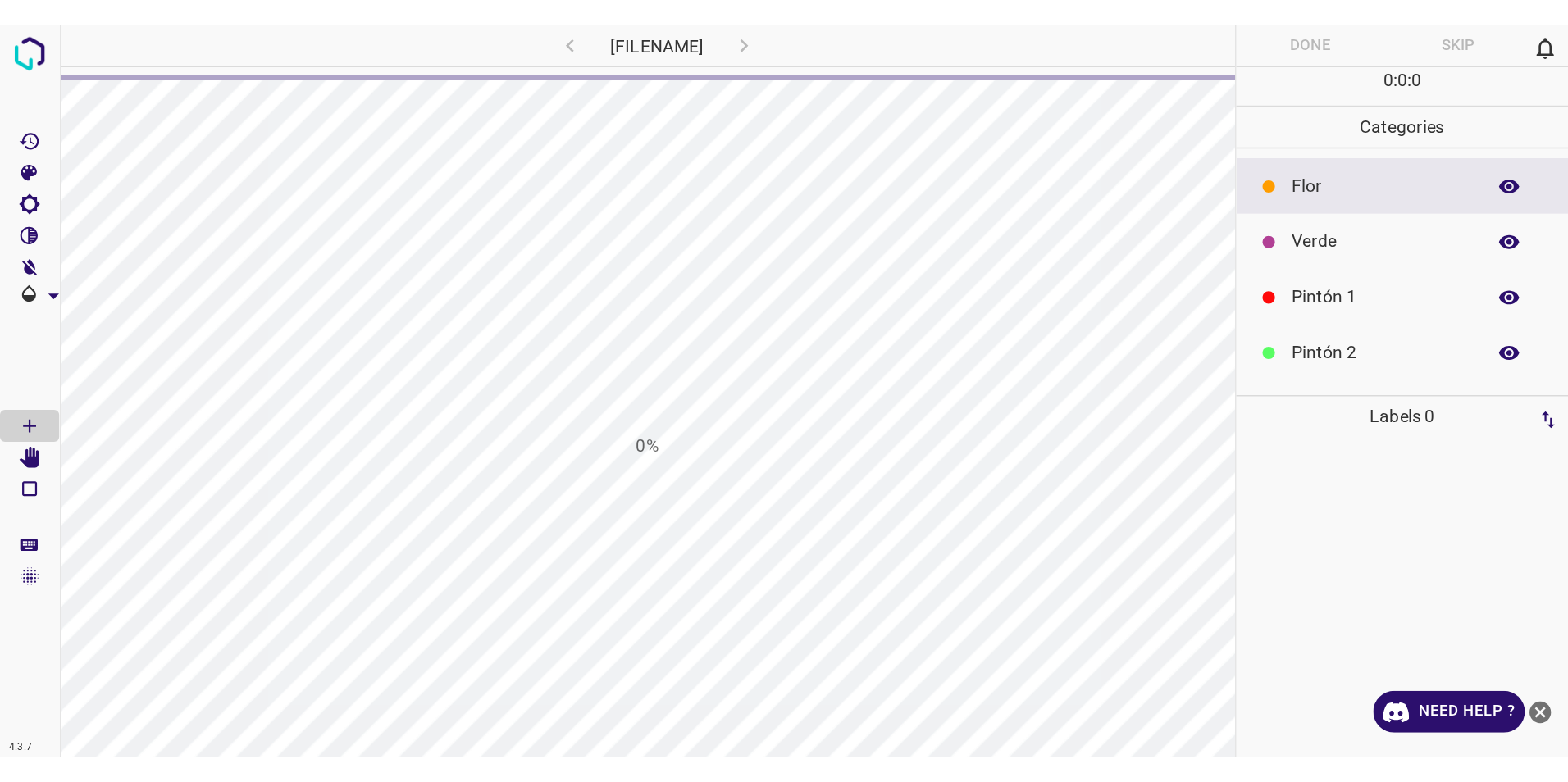 scroll, scrollTop: 0, scrollLeft: 0, axis: both 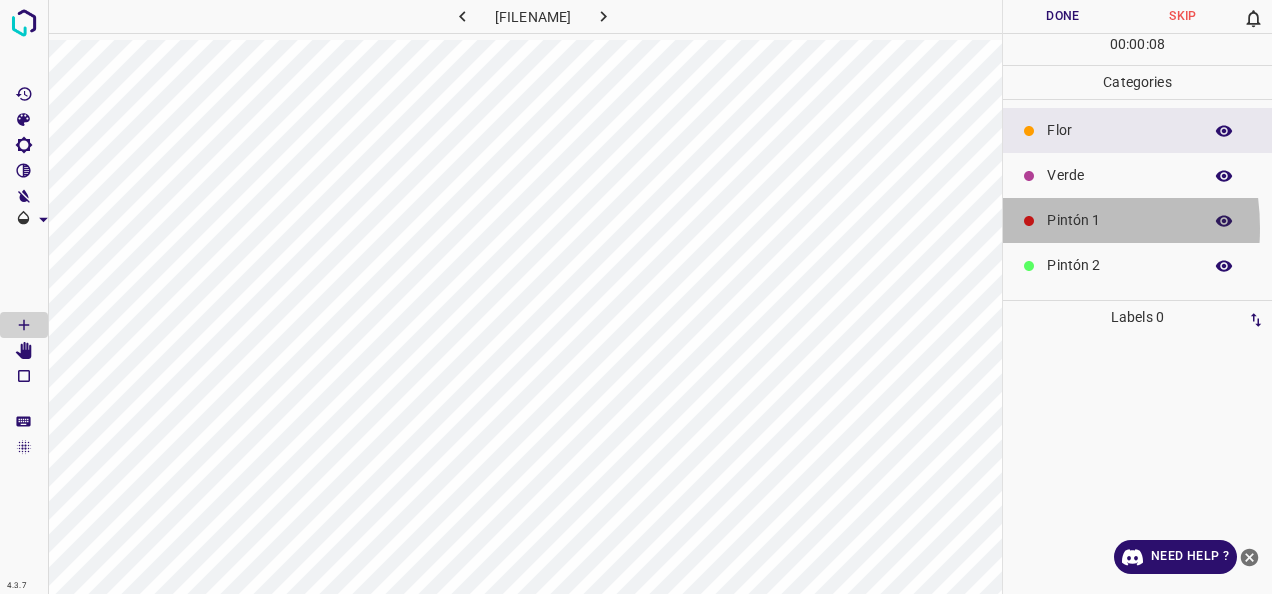 click at bounding box center (1029, 221) 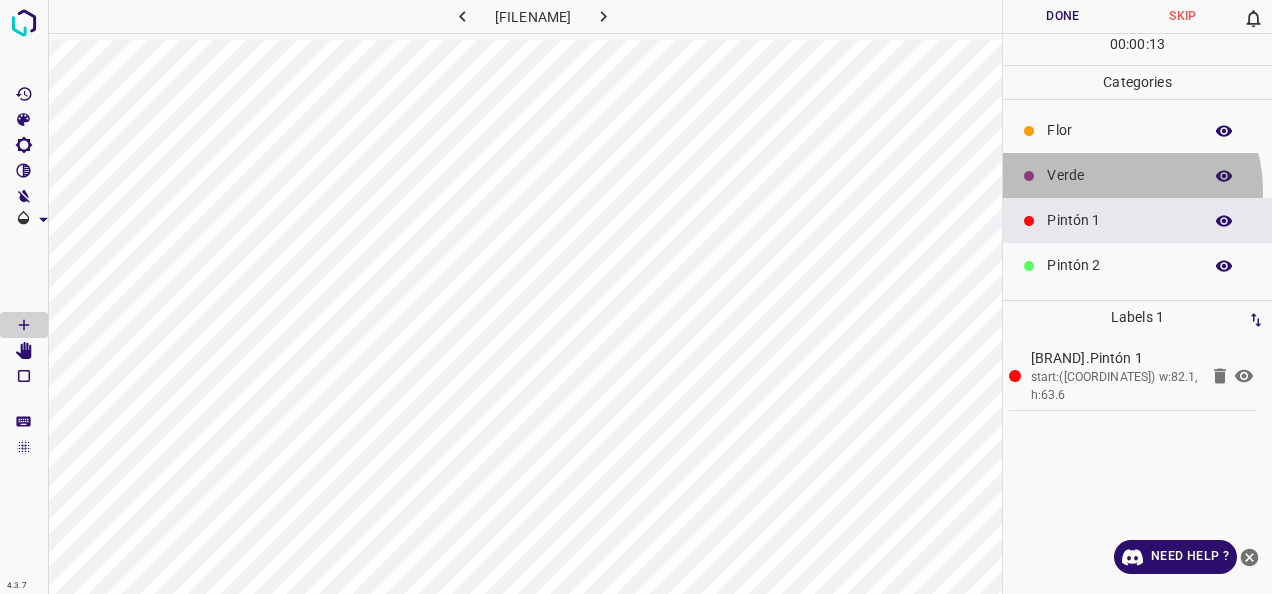 click on "Verde" at bounding box center (1137, 175) 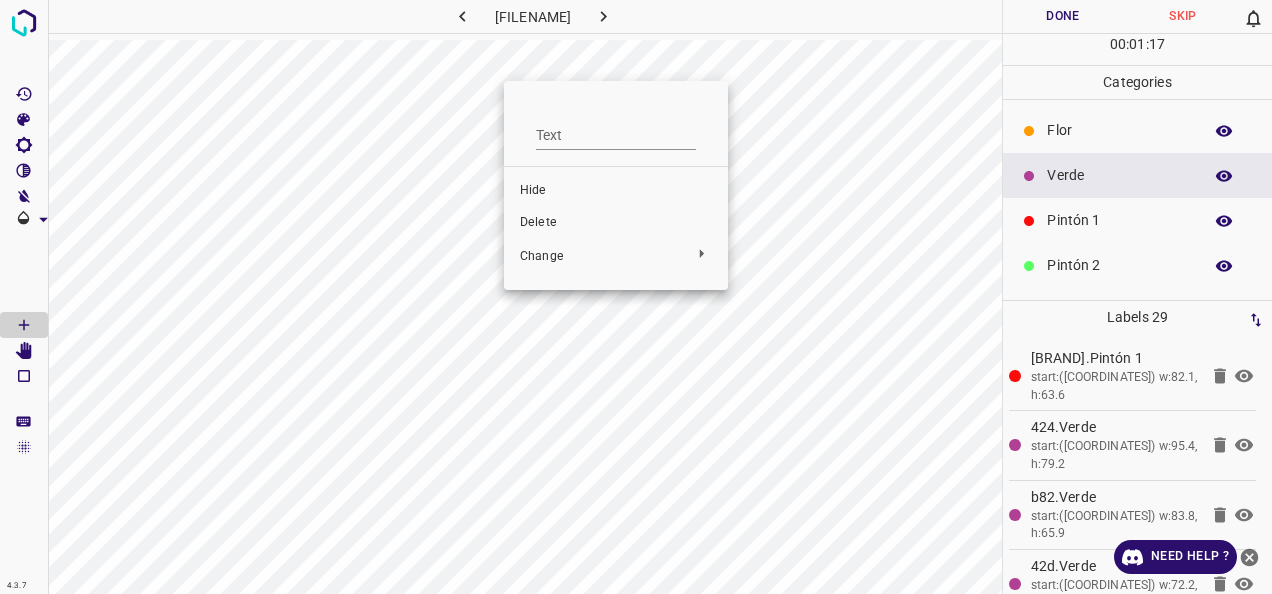 click at bounding box center (636, 297) 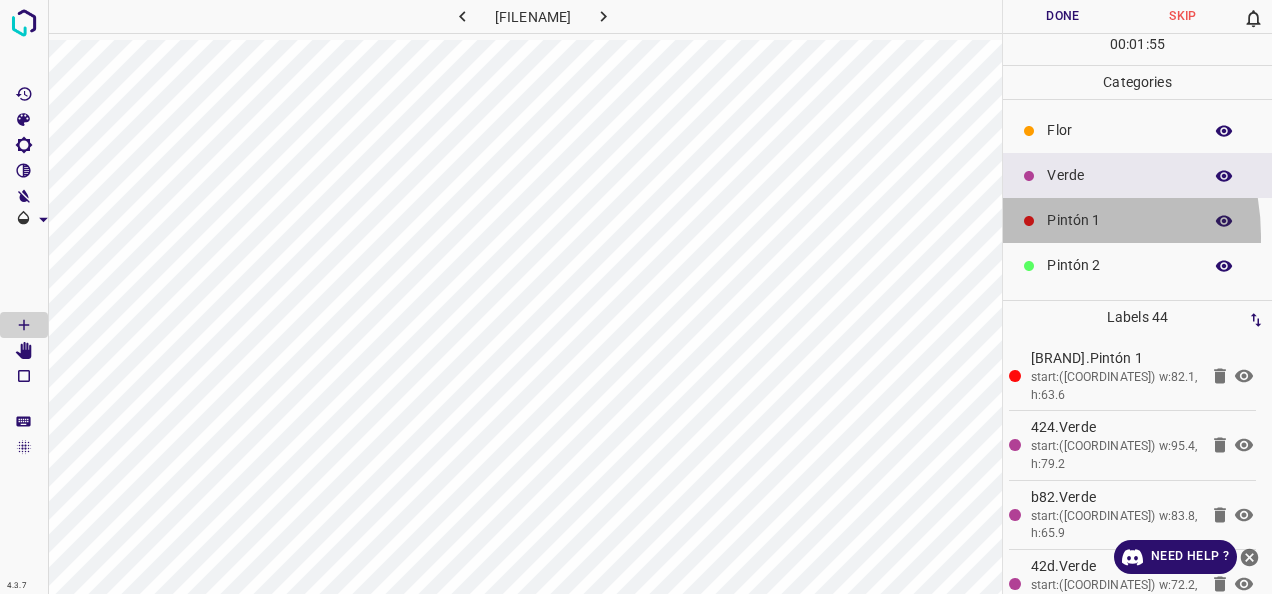 click on "Pintón 1" at bounding box center (1137, 220) 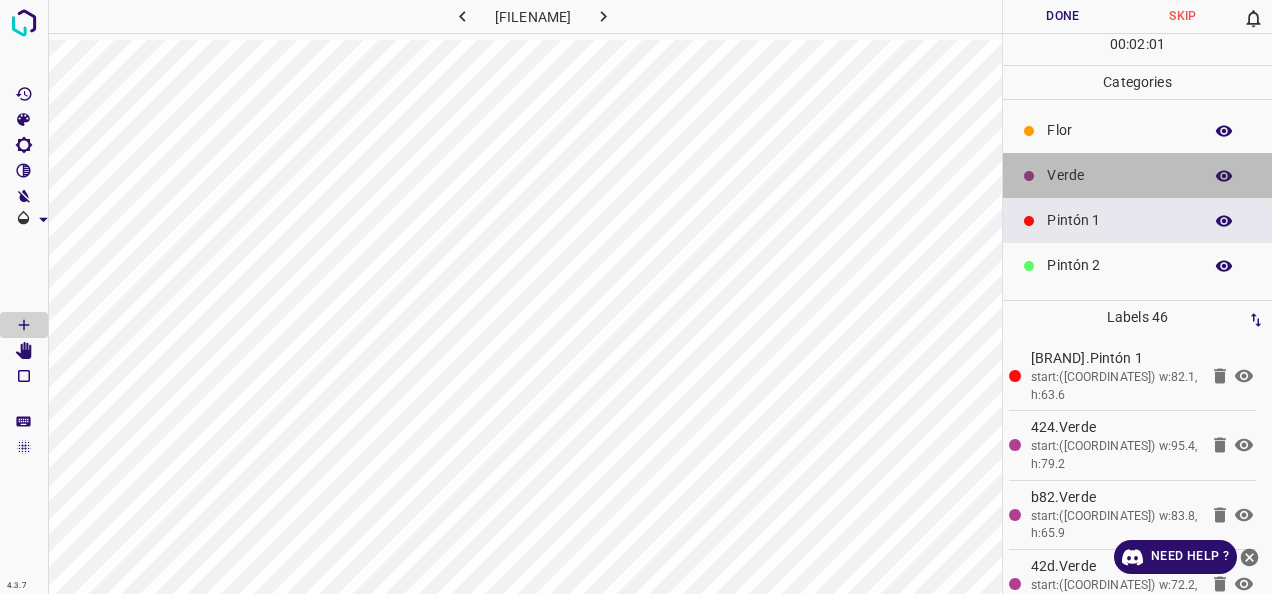 click on "Verde" at bounding box center [1137, 175] 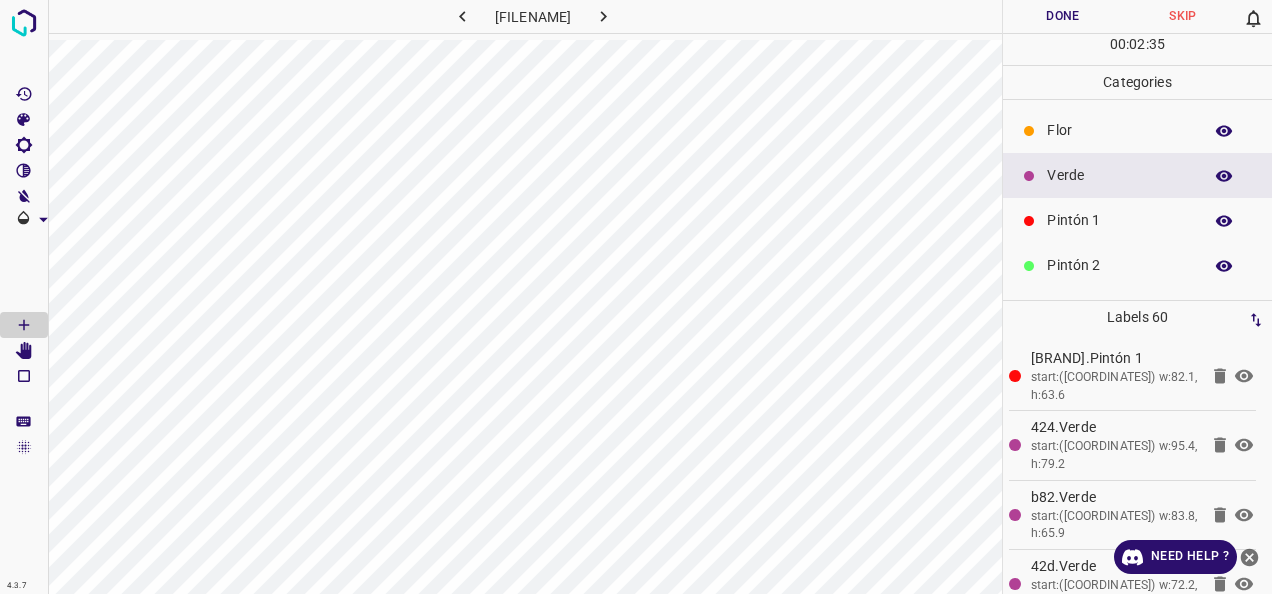 click on "Pintón 2" at bounding box center (1137, 265) 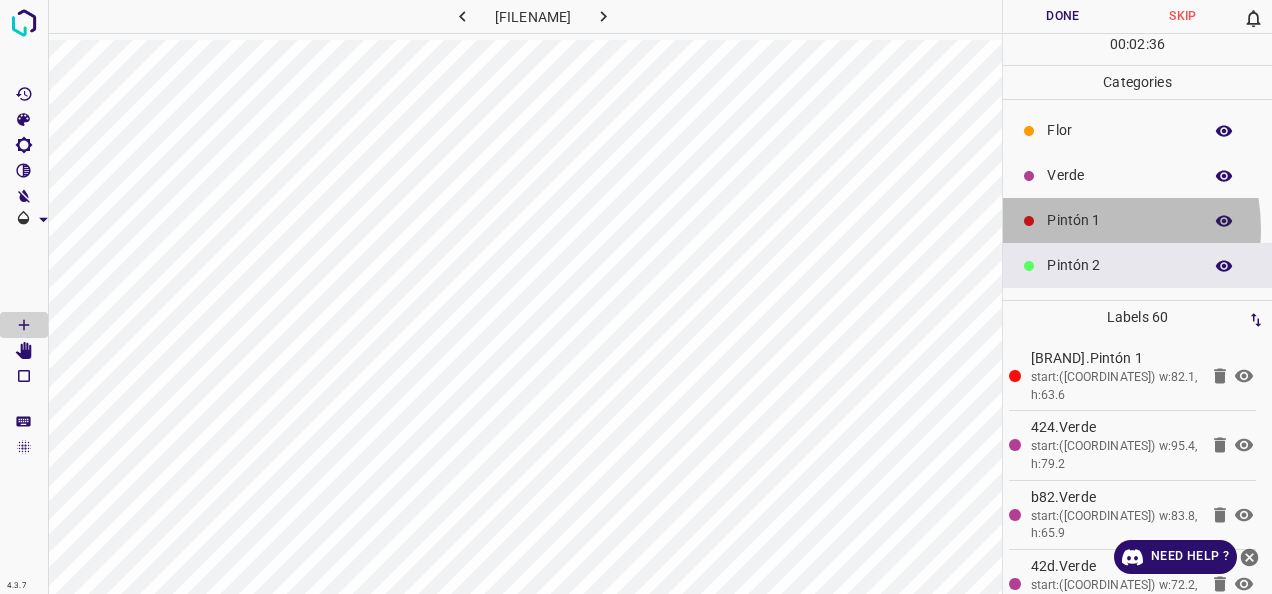 click on "Pintón 1" at bounding box center [1119, 220] 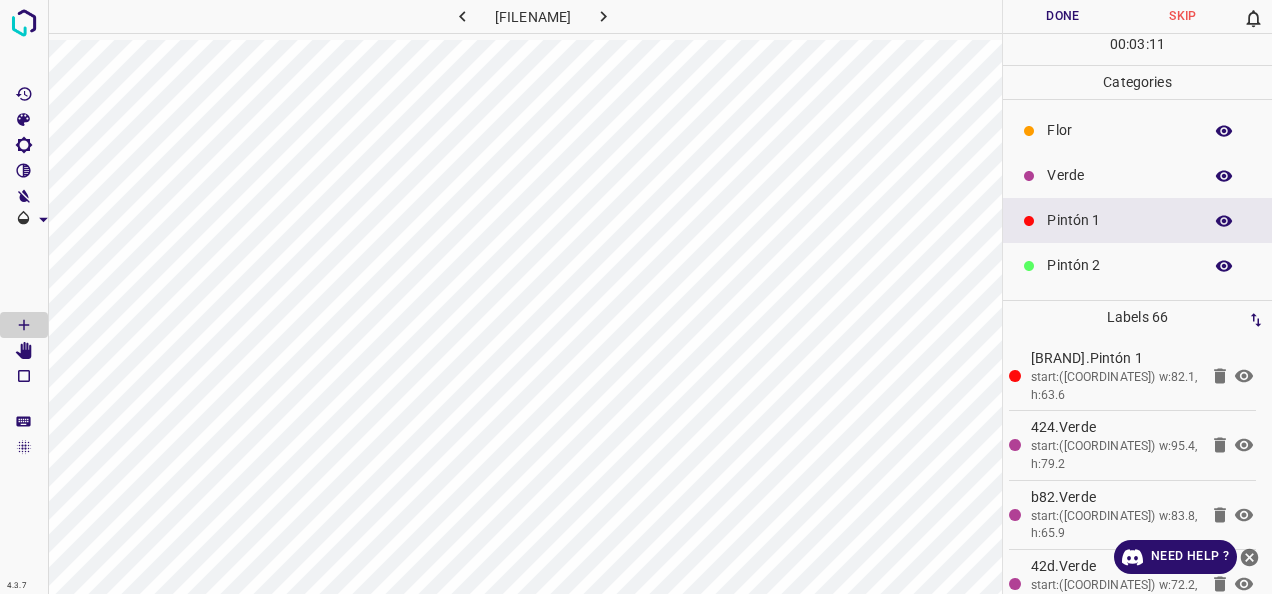 click on "Verde" at bounding box center (1137, 175) 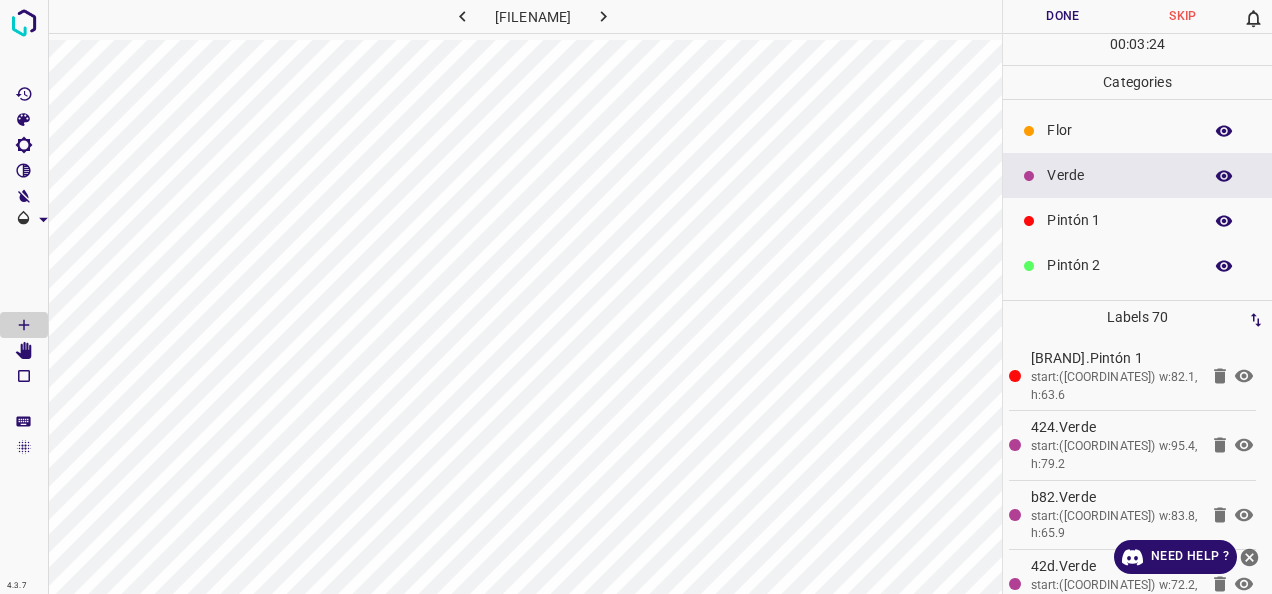 click on "Flor" at bounding box center (1137, 130) 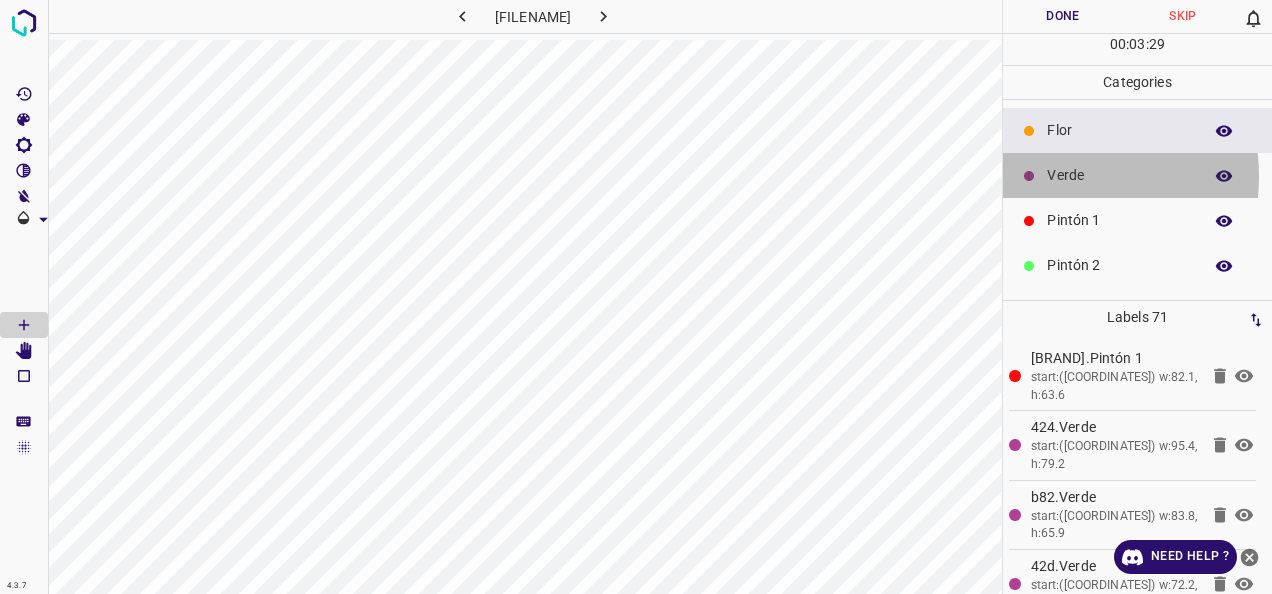 click on "Verde" at bounding box center [1119, 175] 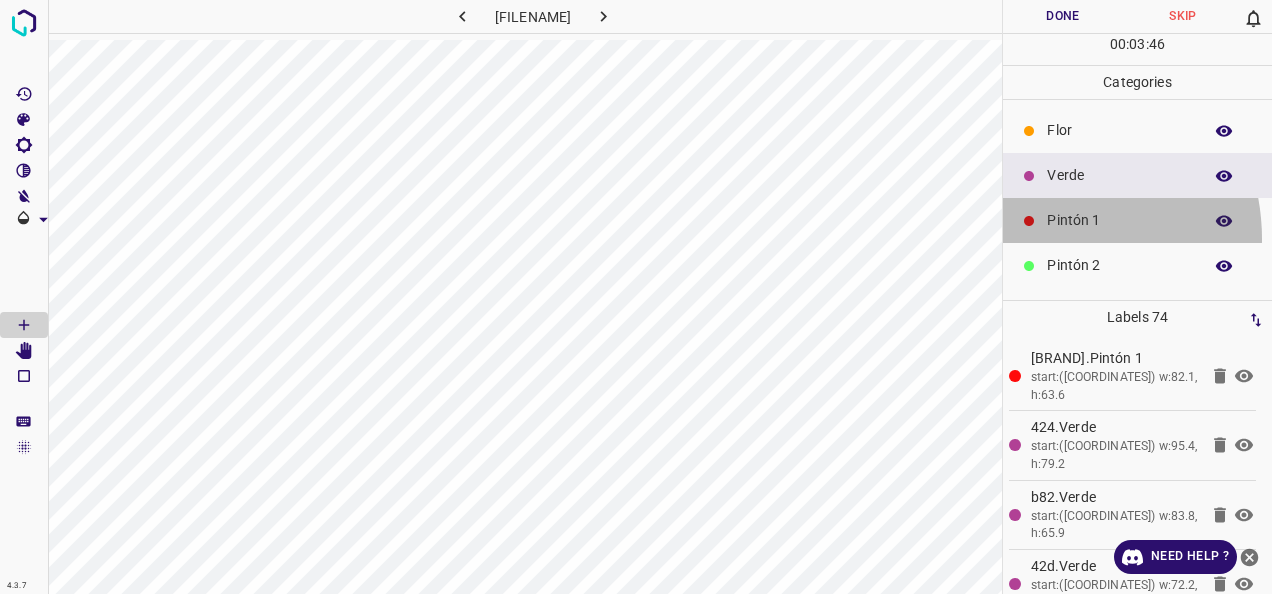 click on "Pintón 1" at bounding box center (1137, 220) 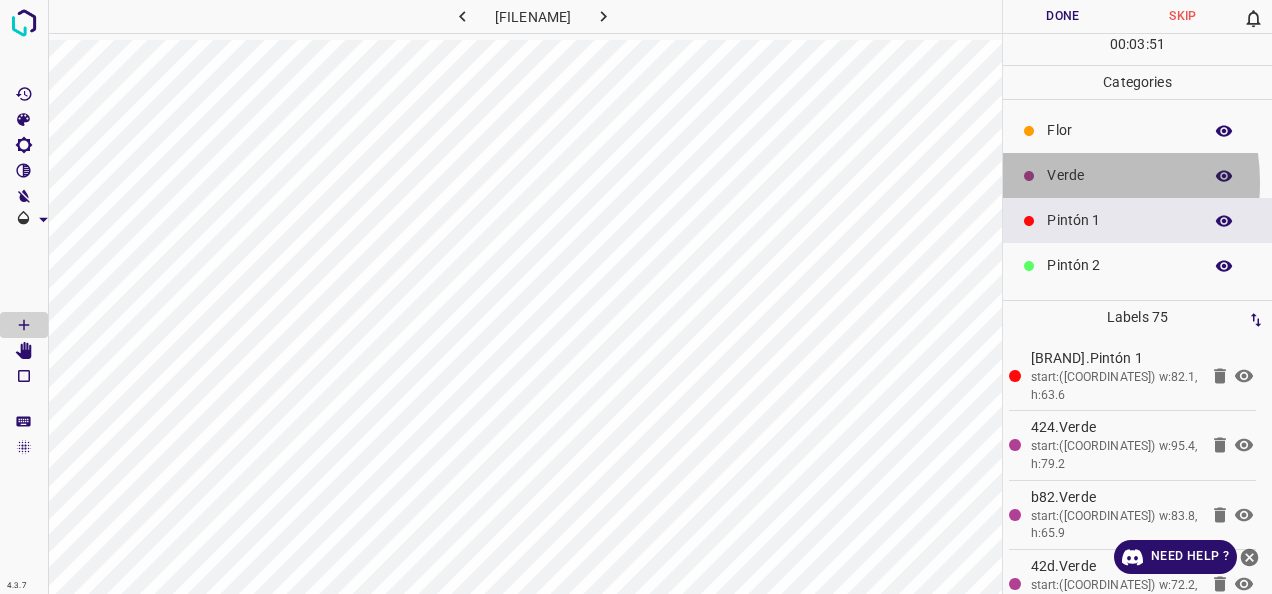 click on "Verde" at bounding box center [1119, 175] 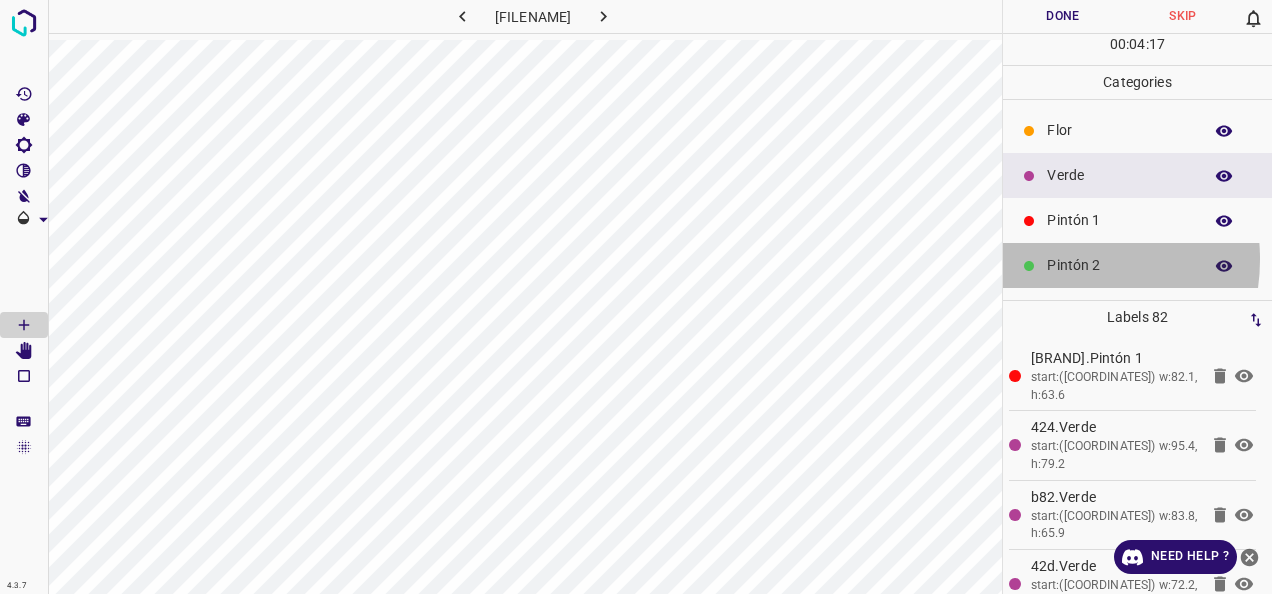 click on "Pintón 2" at bounding box center [1119, 265] 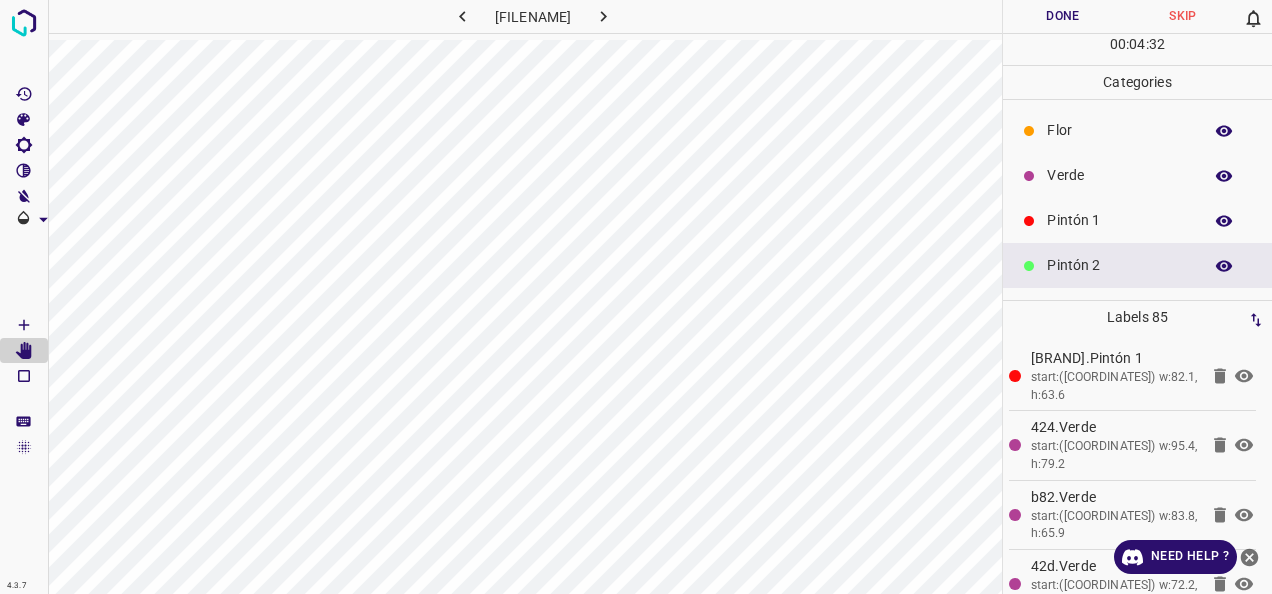 click on "Pintón 1" at bounding box center (1119, 220) 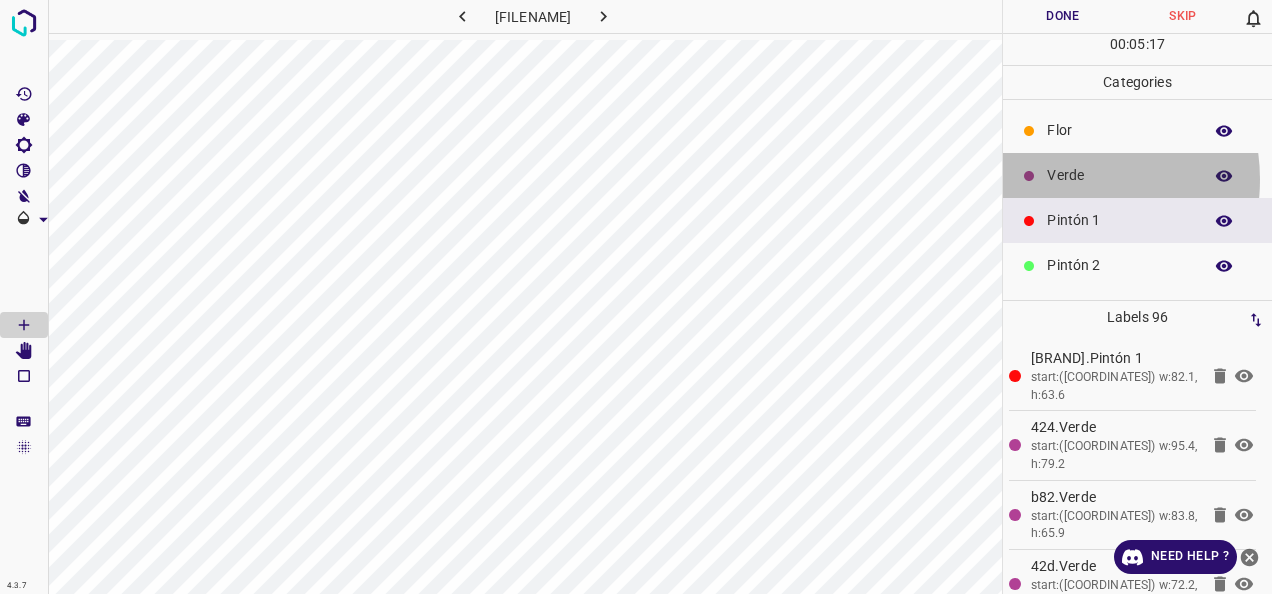 click on "Verde" at bounding box center [1119, 175] 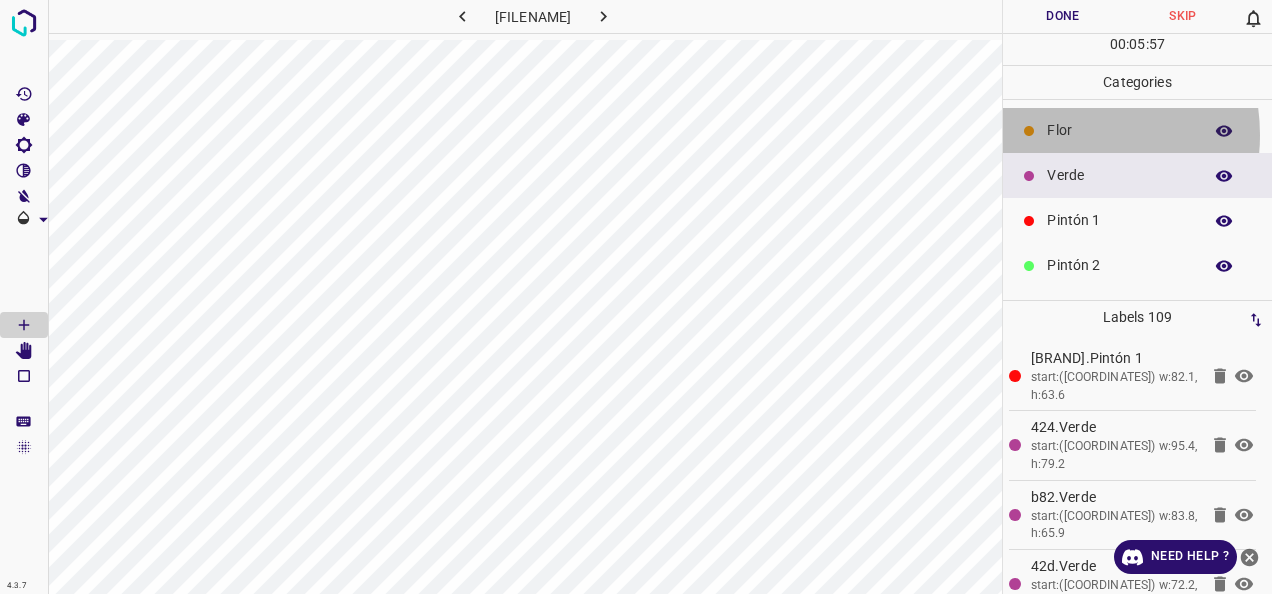click on "Flor" at bounding box center (1119, 130) 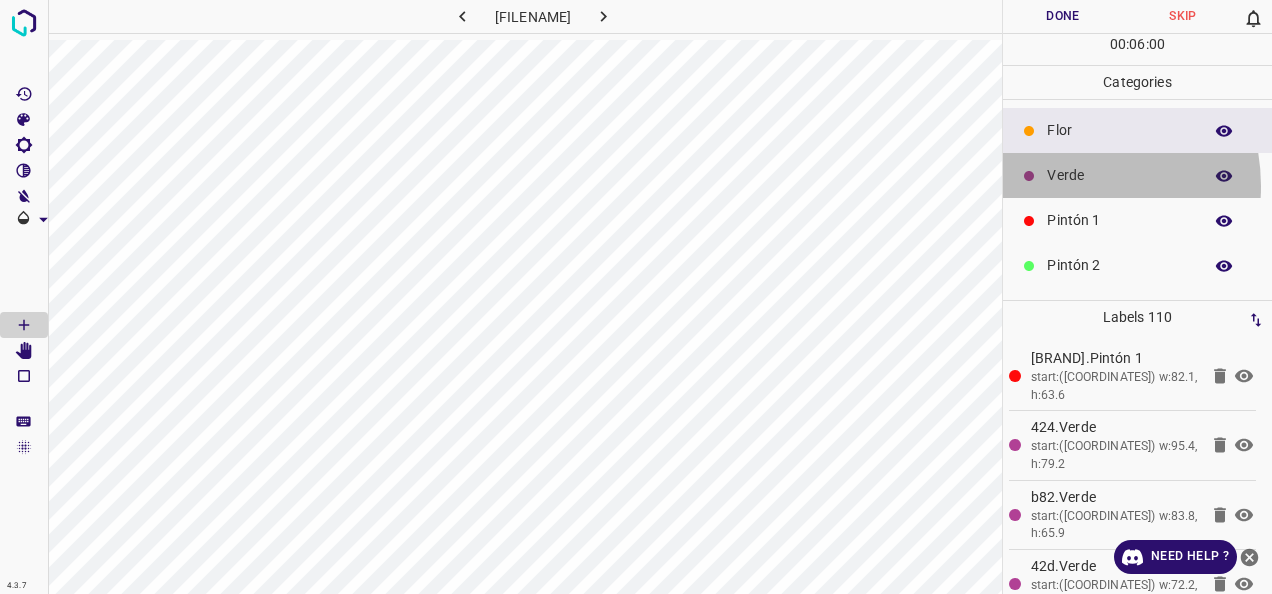 click on "Verde" at bounding box center (1119, 175) 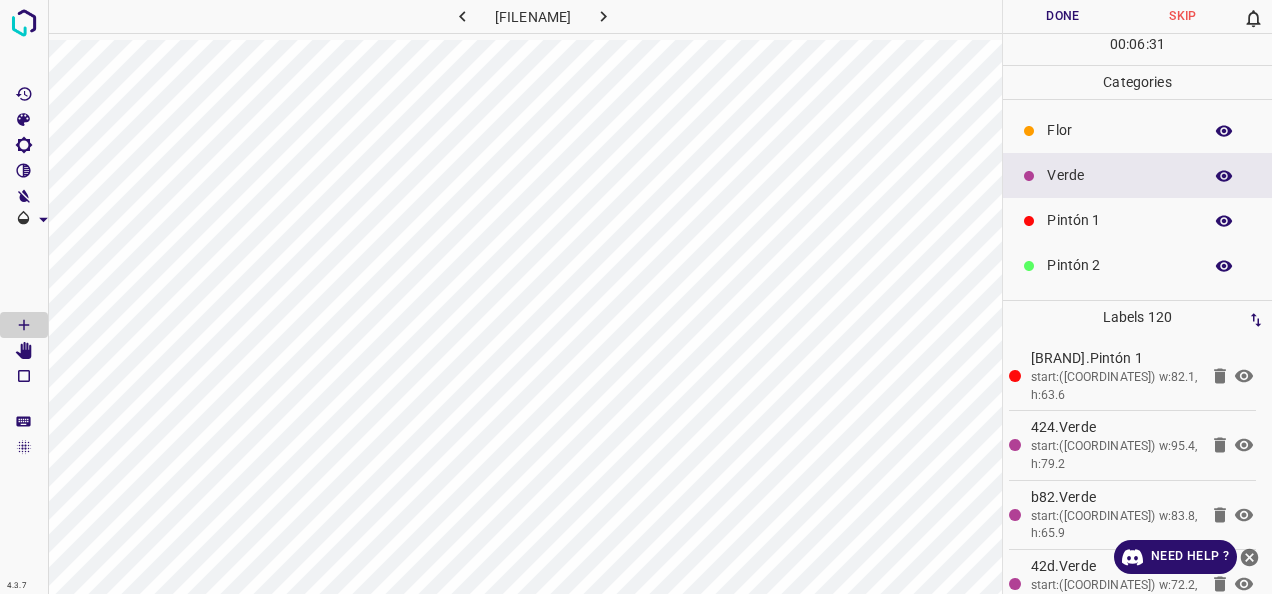 click on "Pintón 1" at bounding box center [1119, 220] 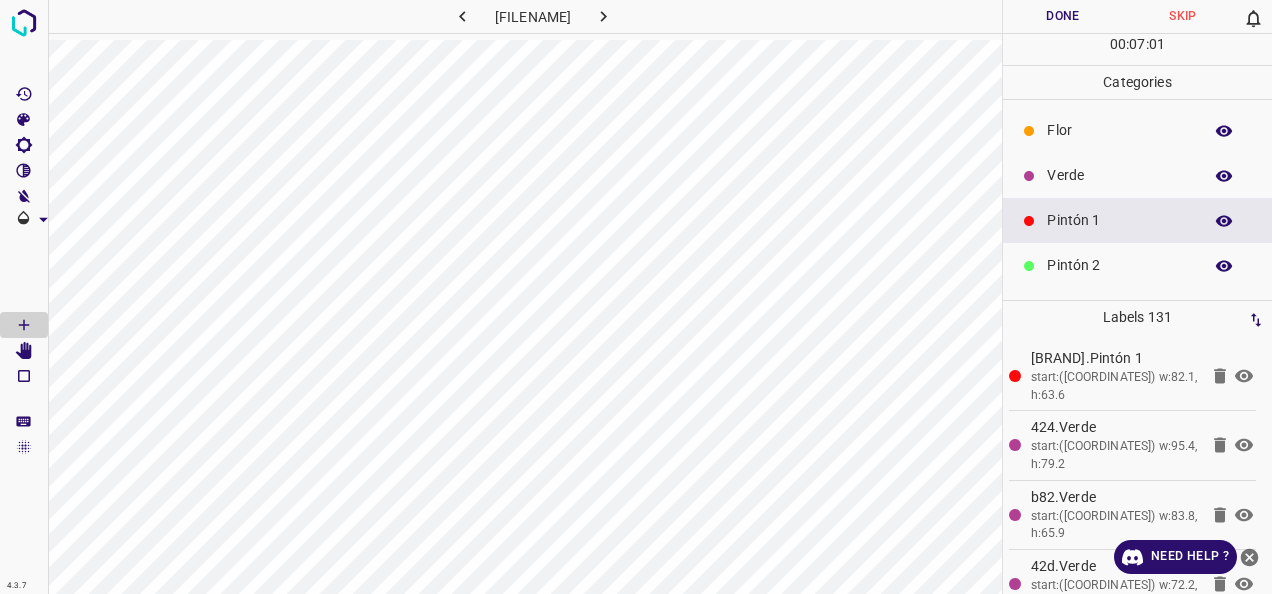 click on "Verde" at bounding box center [1119, 175] 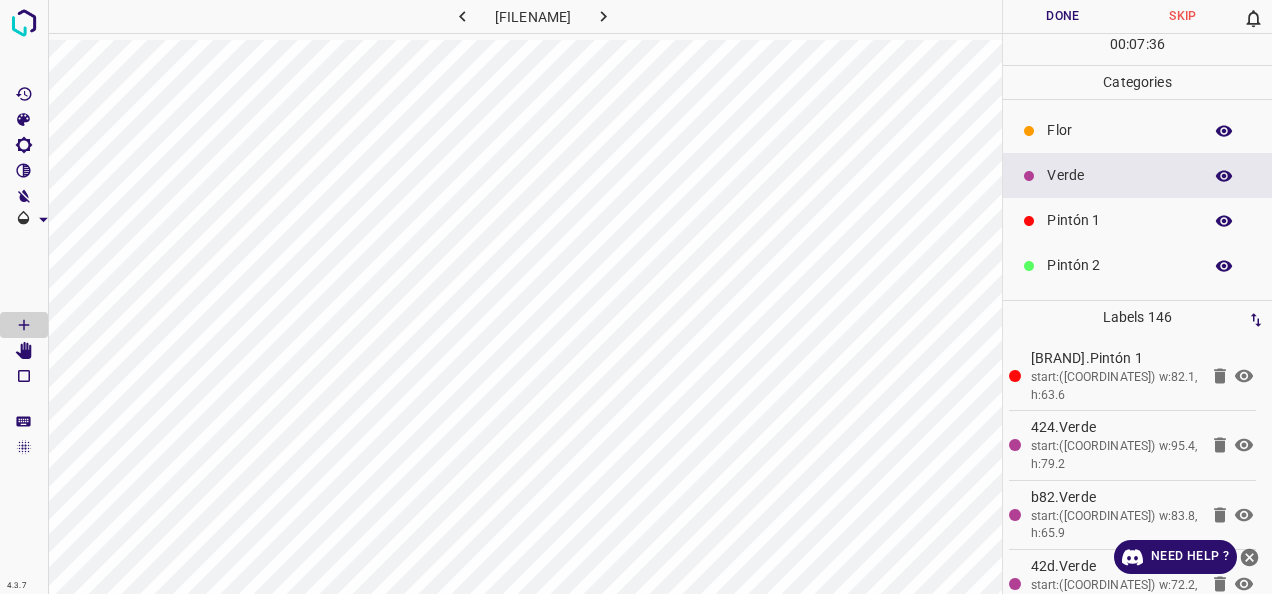click on "Pintón 1" at bounding box center [1119, 220] 